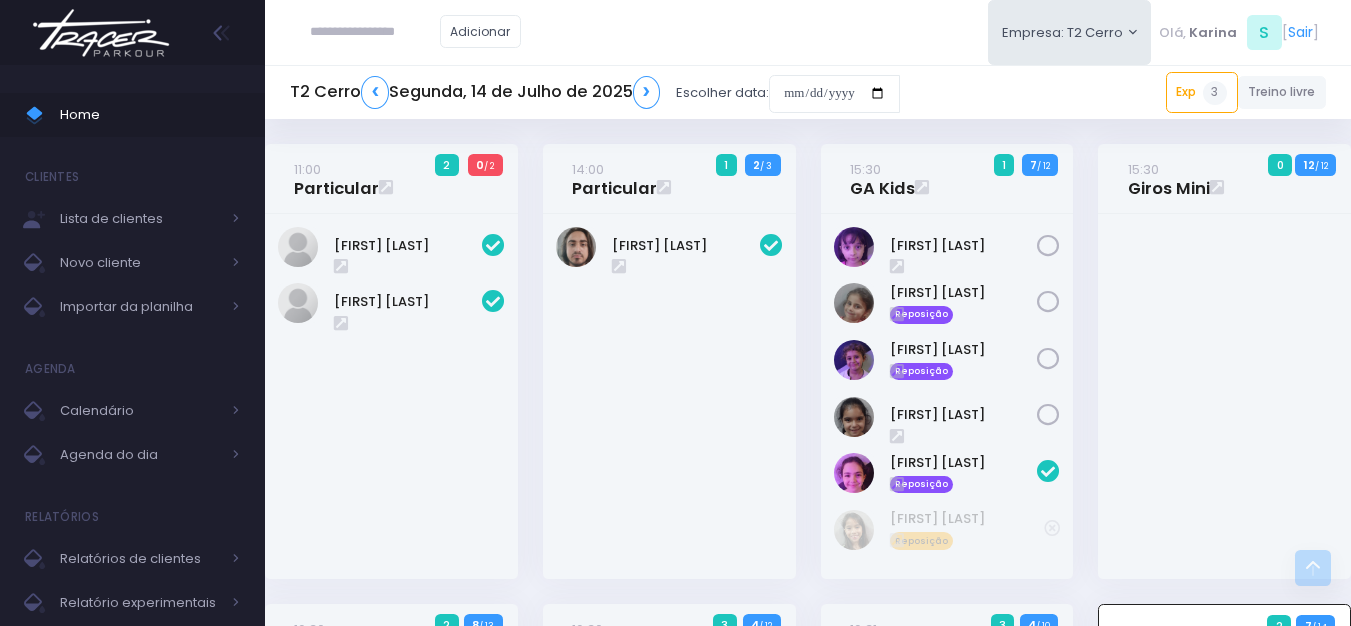 scroll, scrollTop: 500, scrollLeft: 0, axis: vertical 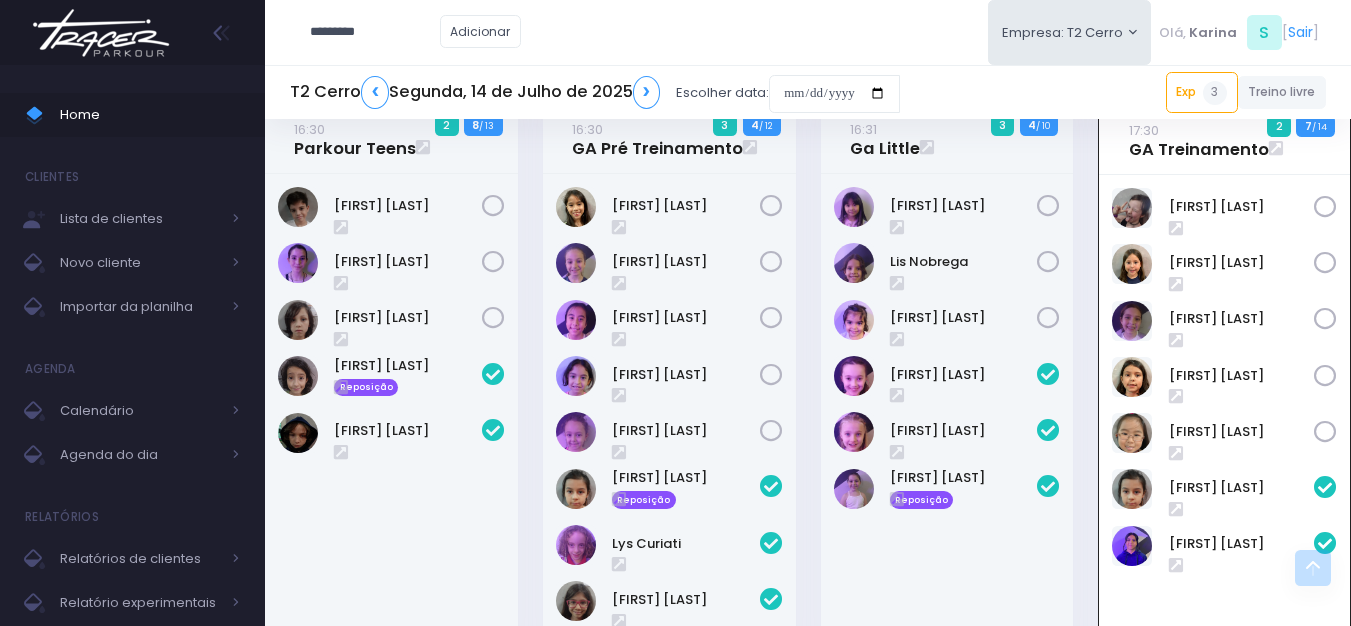 type on "**********" 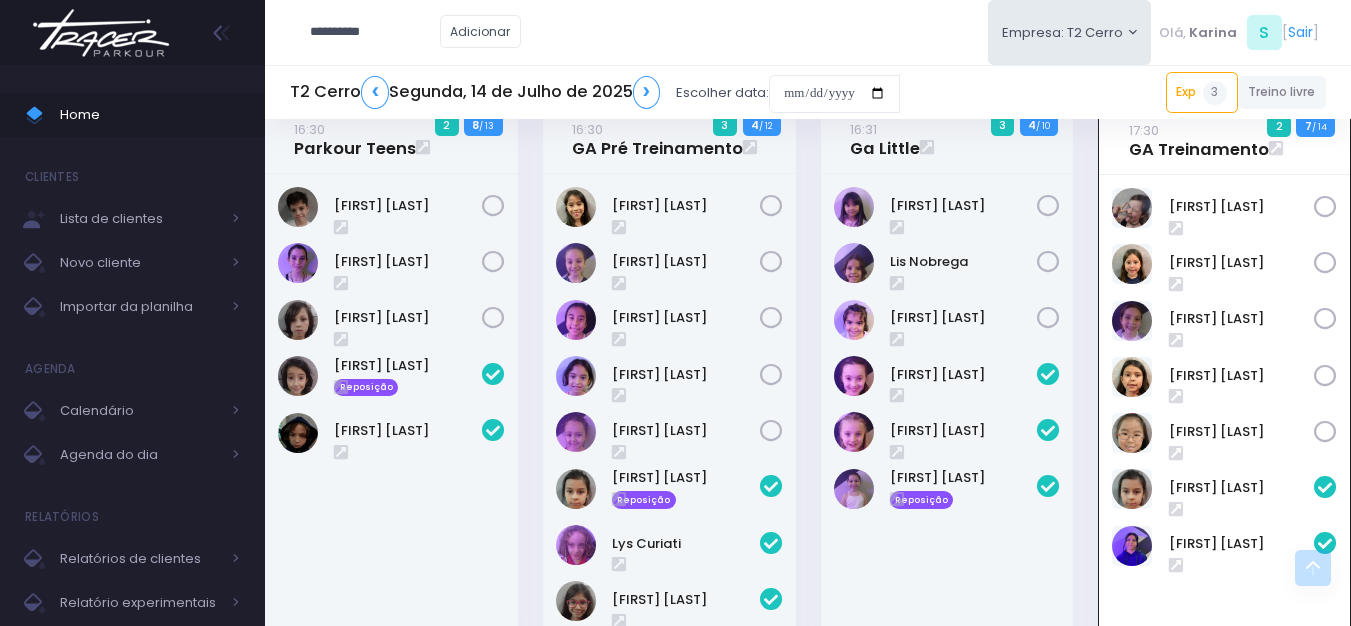 type on "**********" 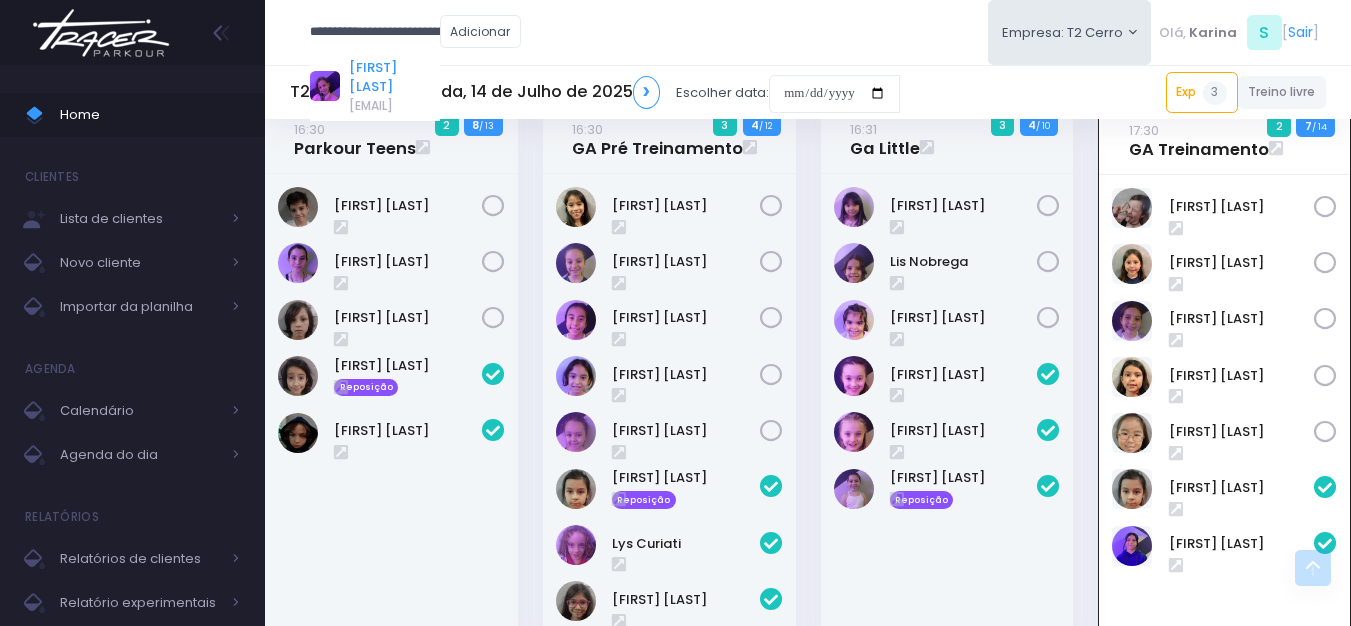 click on "Sofia Alem santinho costa de Jesus" at bounding box center [394, 77] 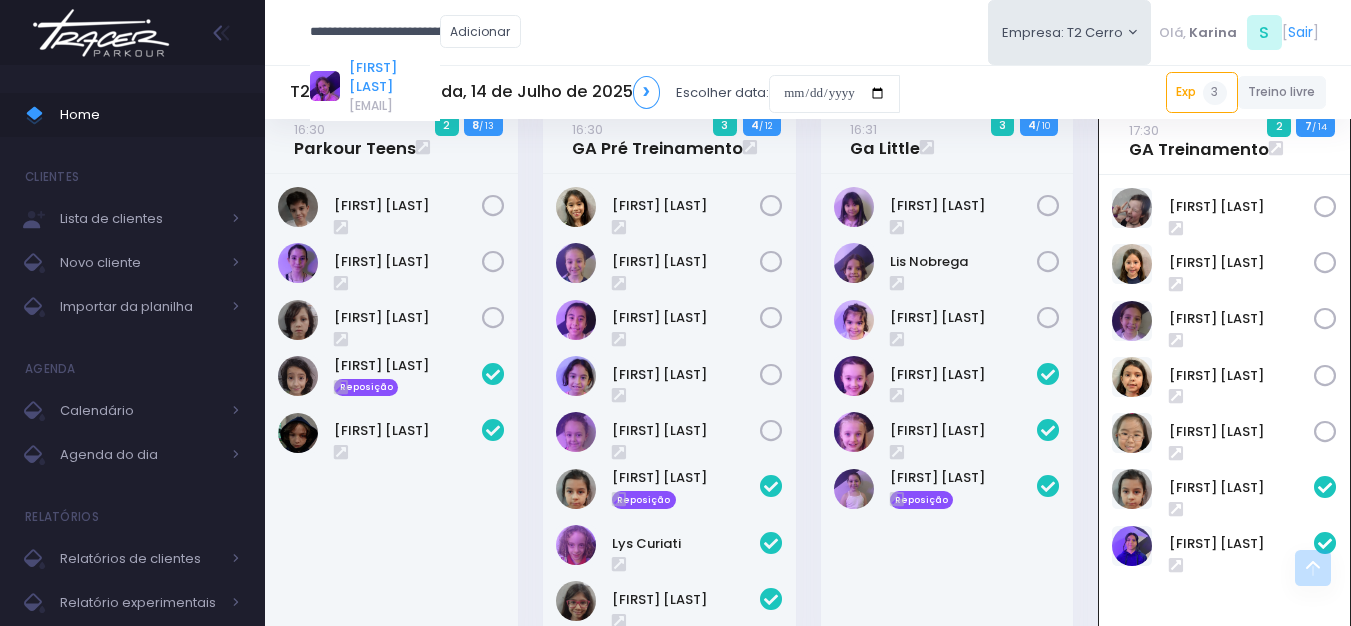 scroll, scrollTop: 0, scrollLeft: 0, axis: both 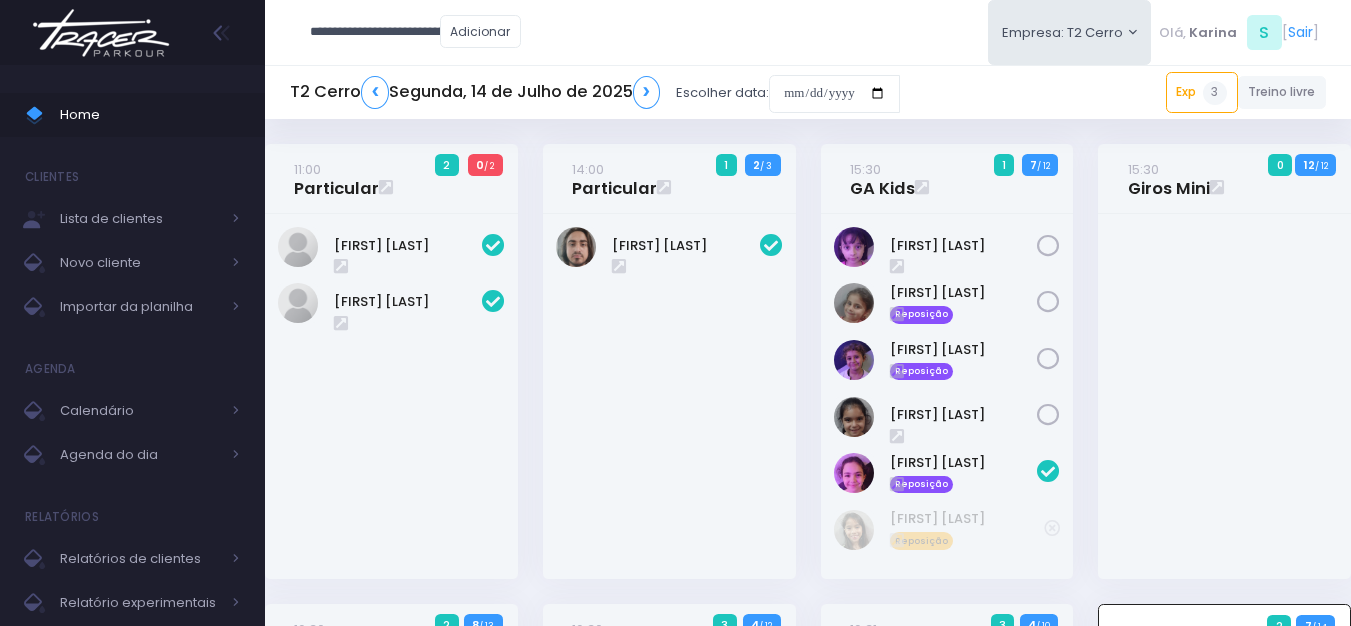 type on "**********" 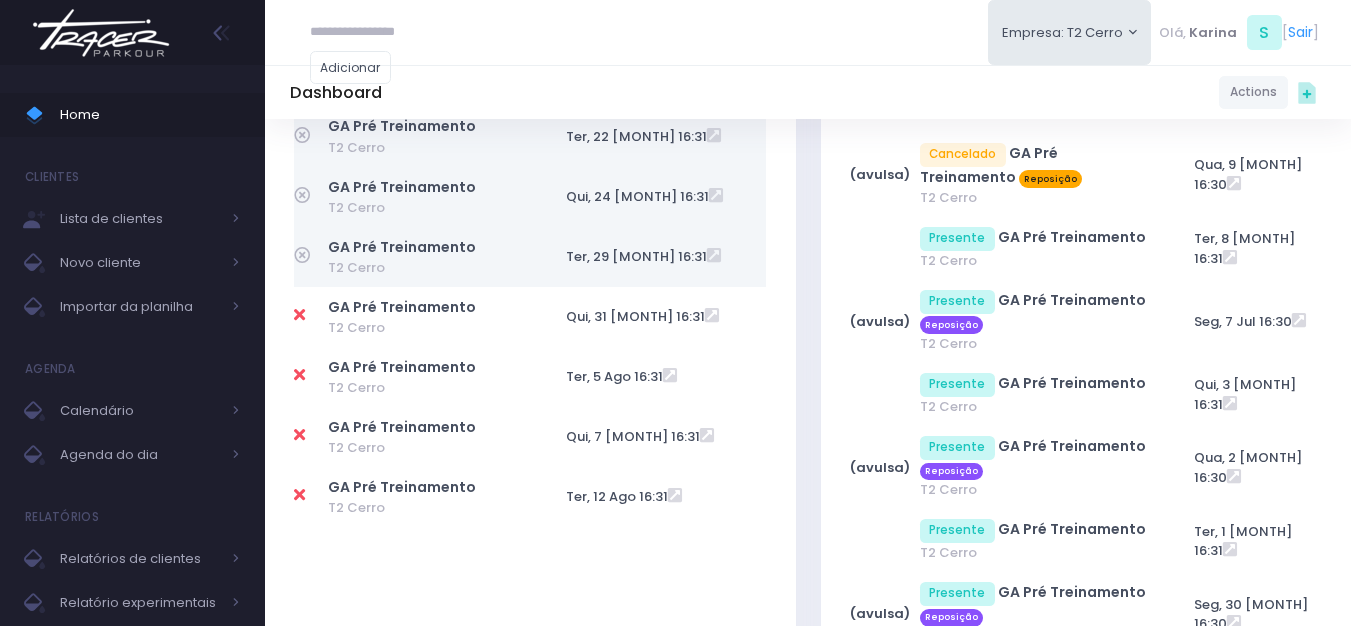 scroll, scrollTop: 800, scrollLeft: 0, axis: vertical 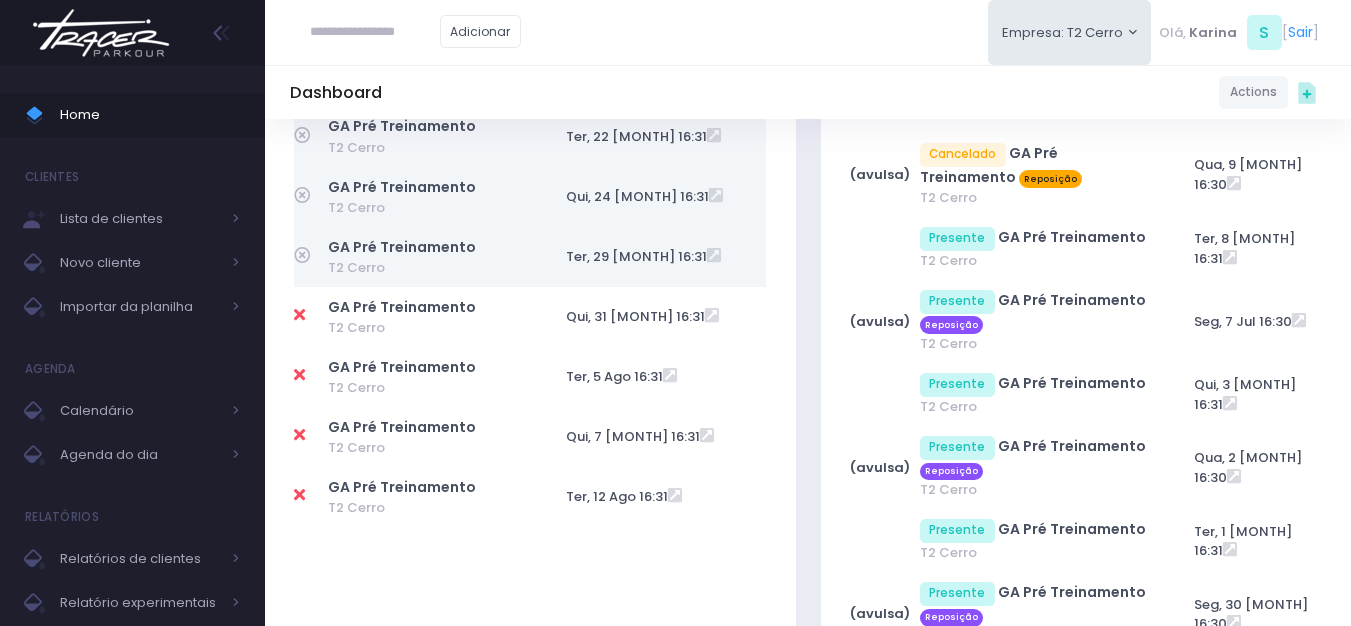 click at bounding box center (299, 315) 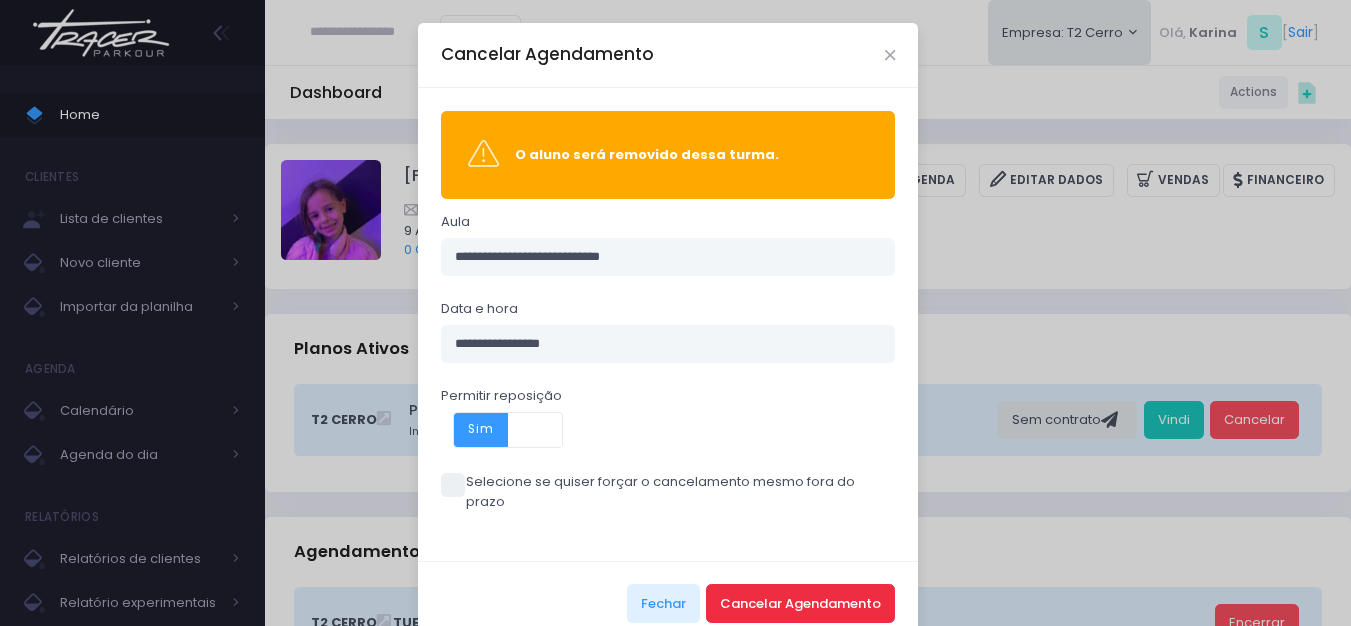 click on "Cancelar Agendamento" at bounding box center [800, 603] 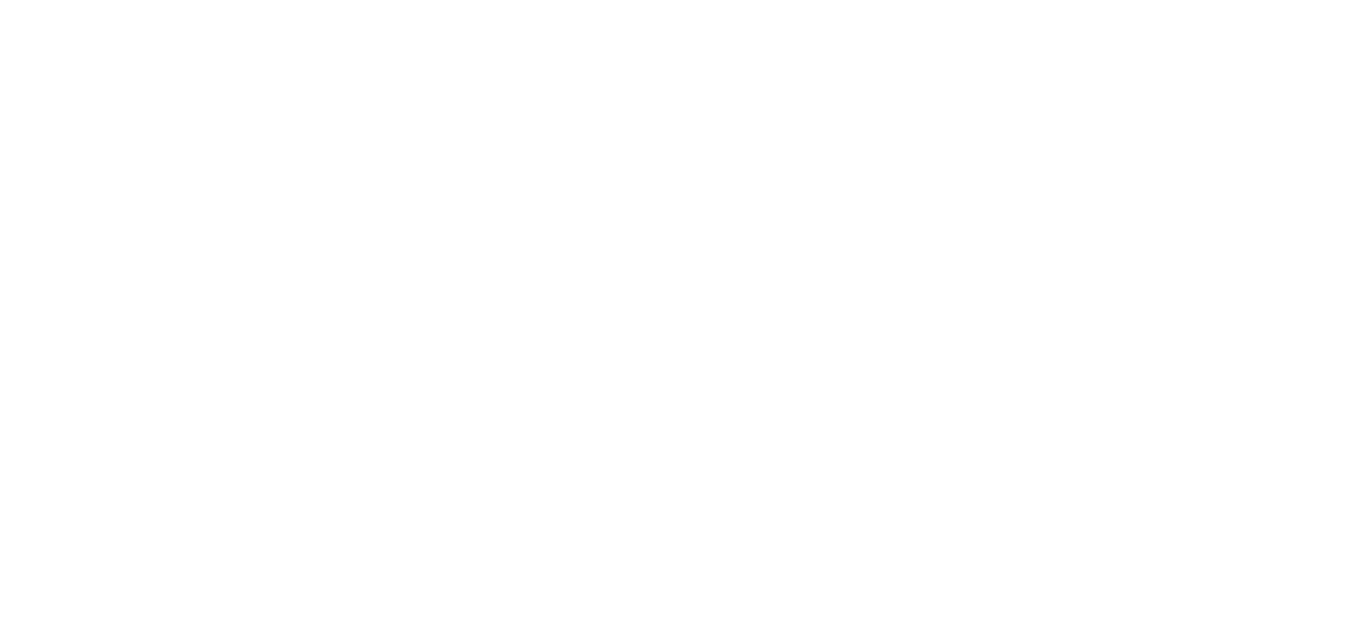 scroll, scrollTop: 0, scrollLeft: 0, axis: both 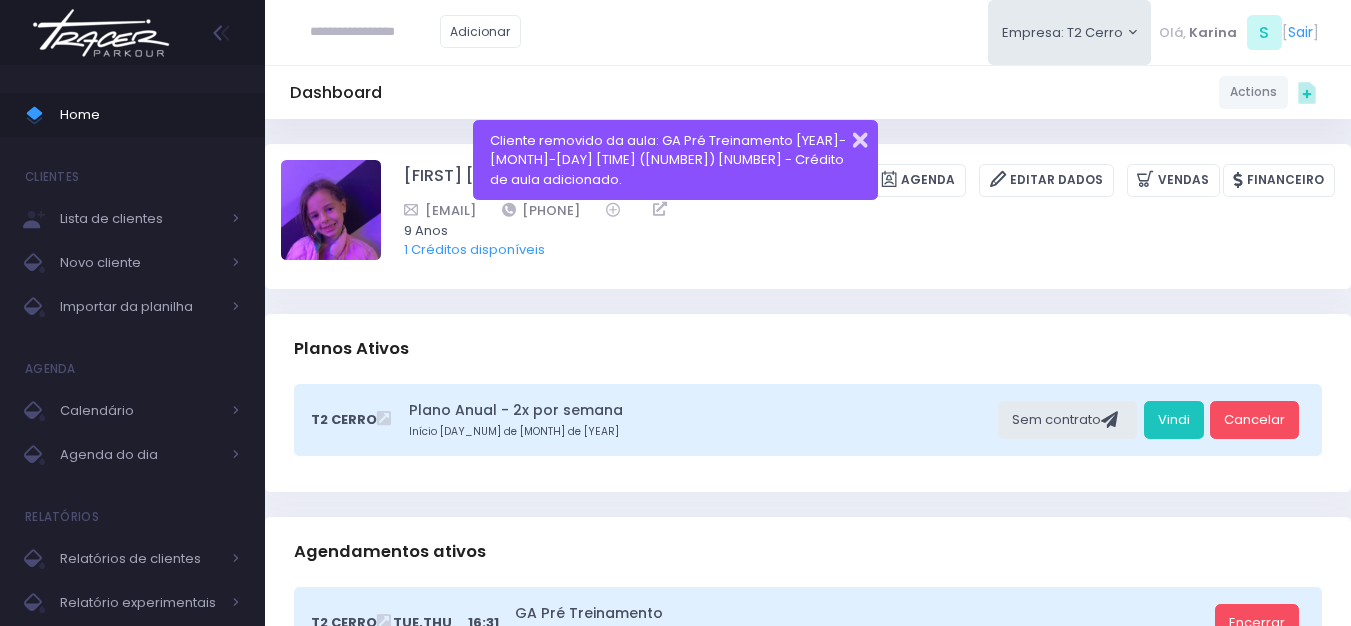 click at bounding box center (847, 137) 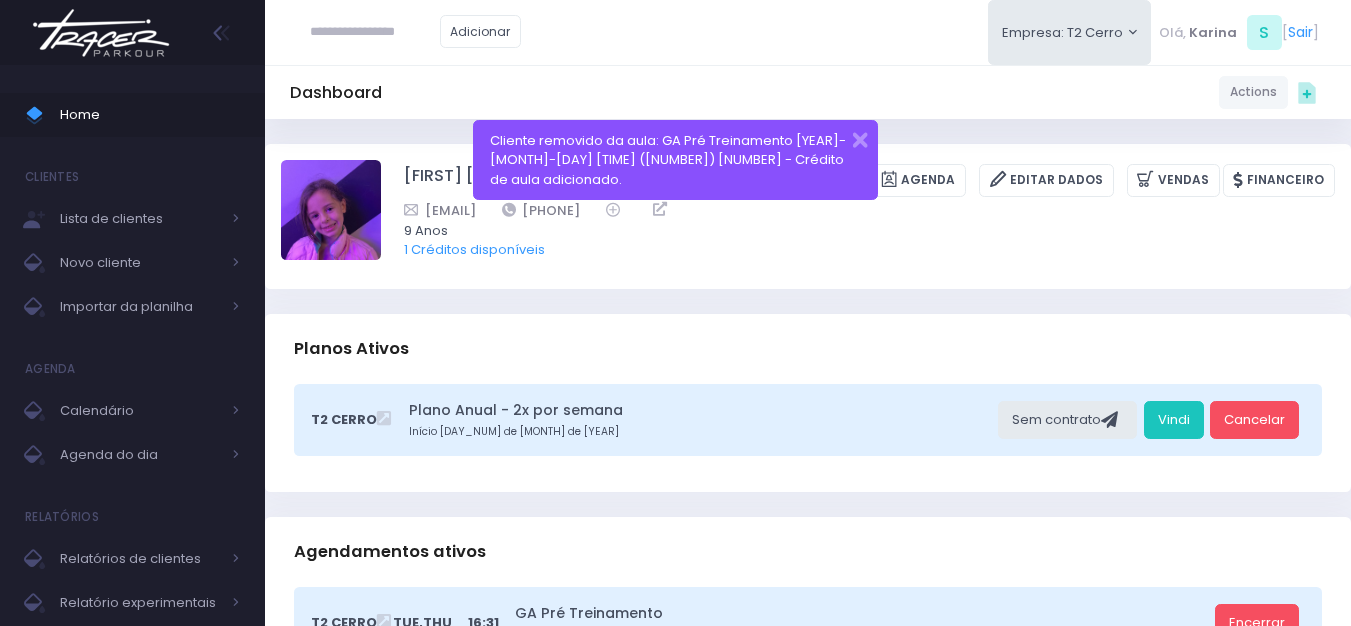 click at bounding box center [375, 32] 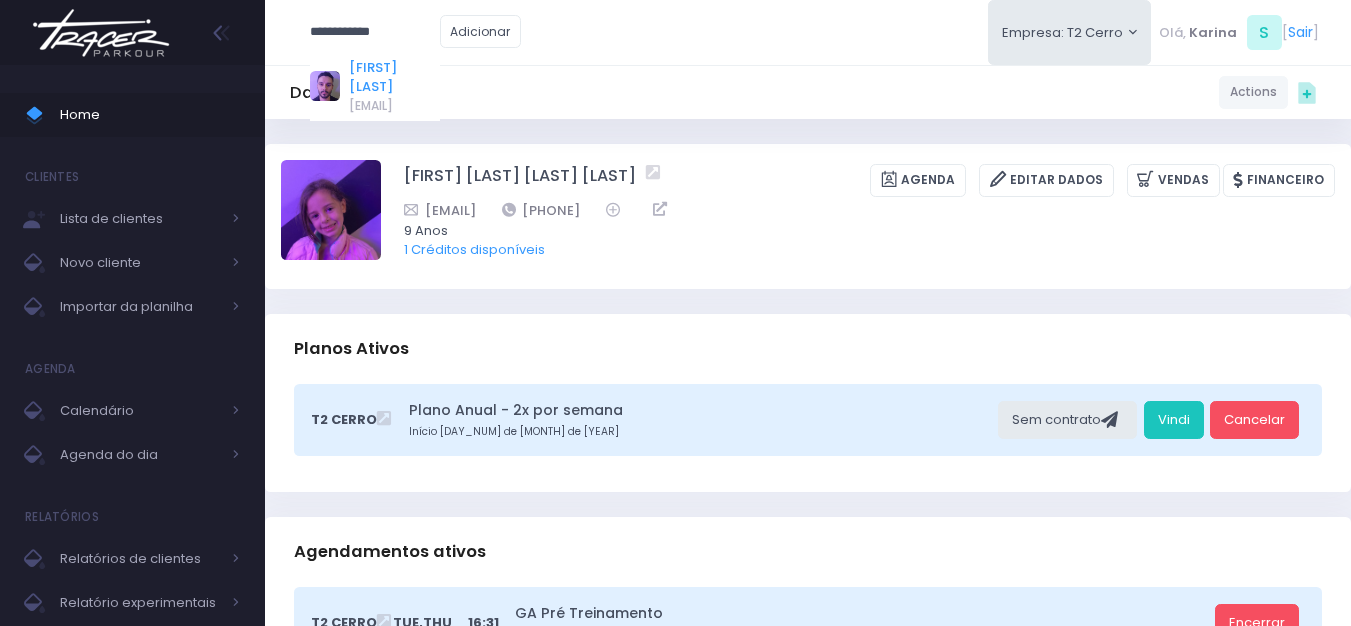 click on "Mateus Gomes" at bounding box center (394, 77) 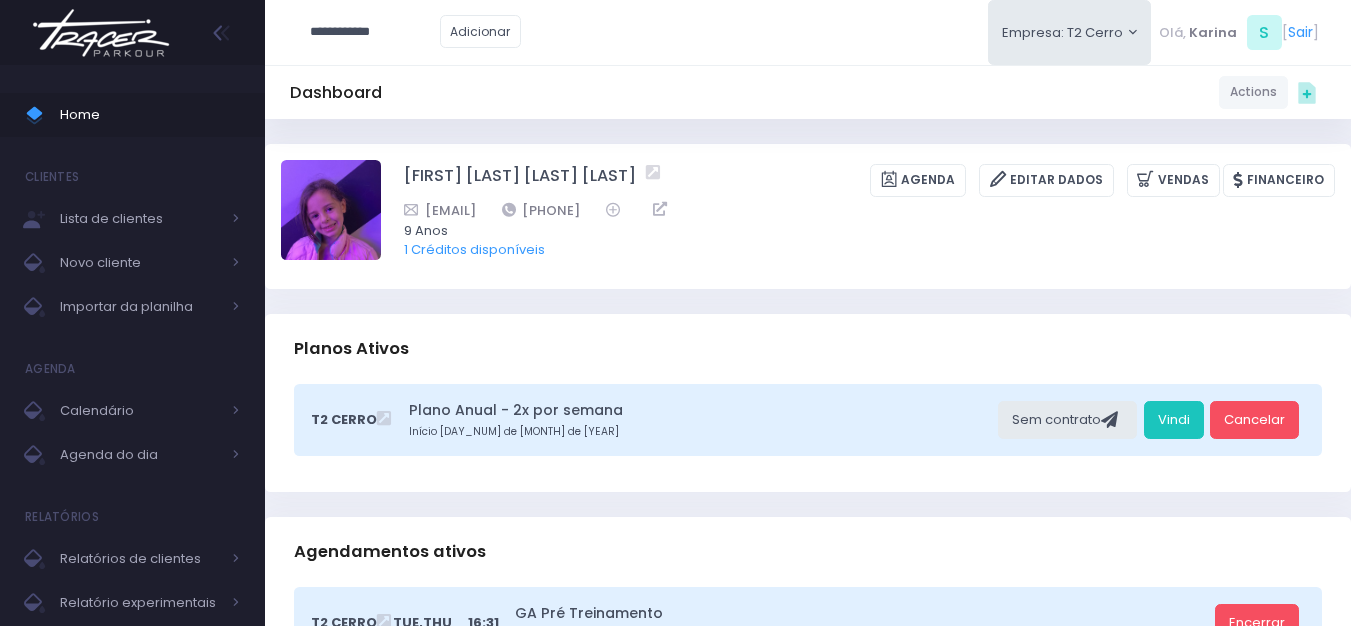 type on "**********" 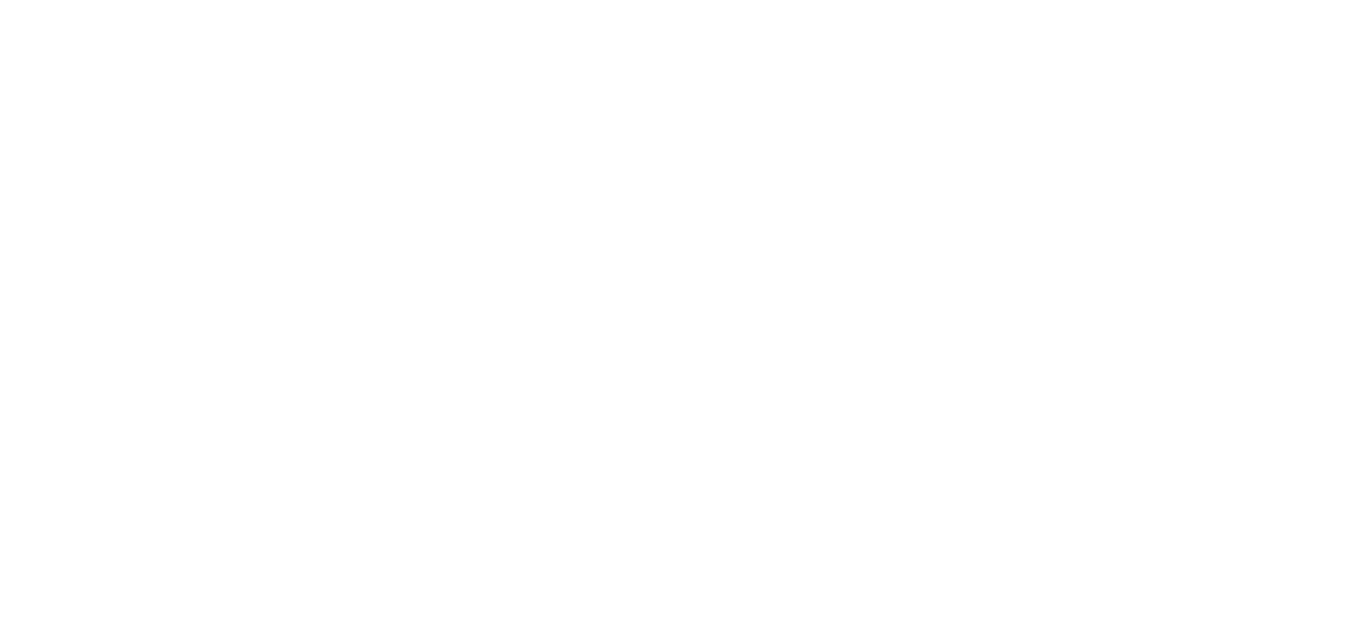 scroll, scrollTop: 0, scrollLeft: 0, axis: both 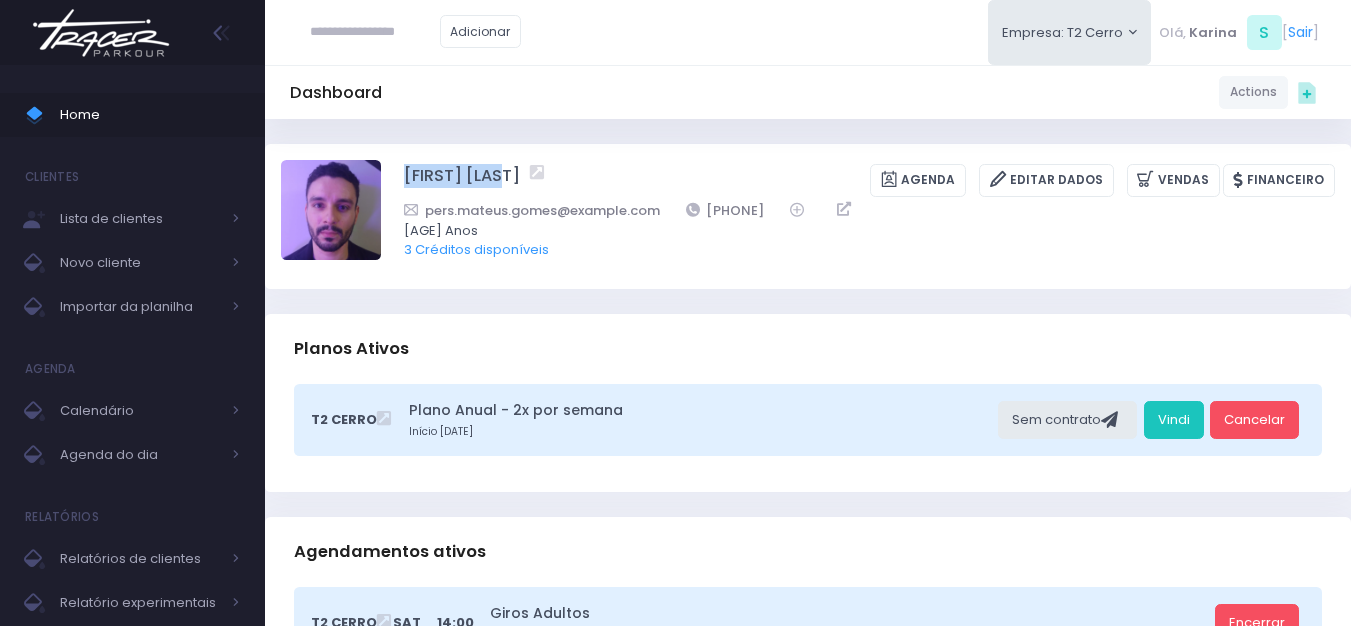drag, startPoint x: 395, startPoint y: 180, endPoint x: 528, endPoint y: 180, distance: 133 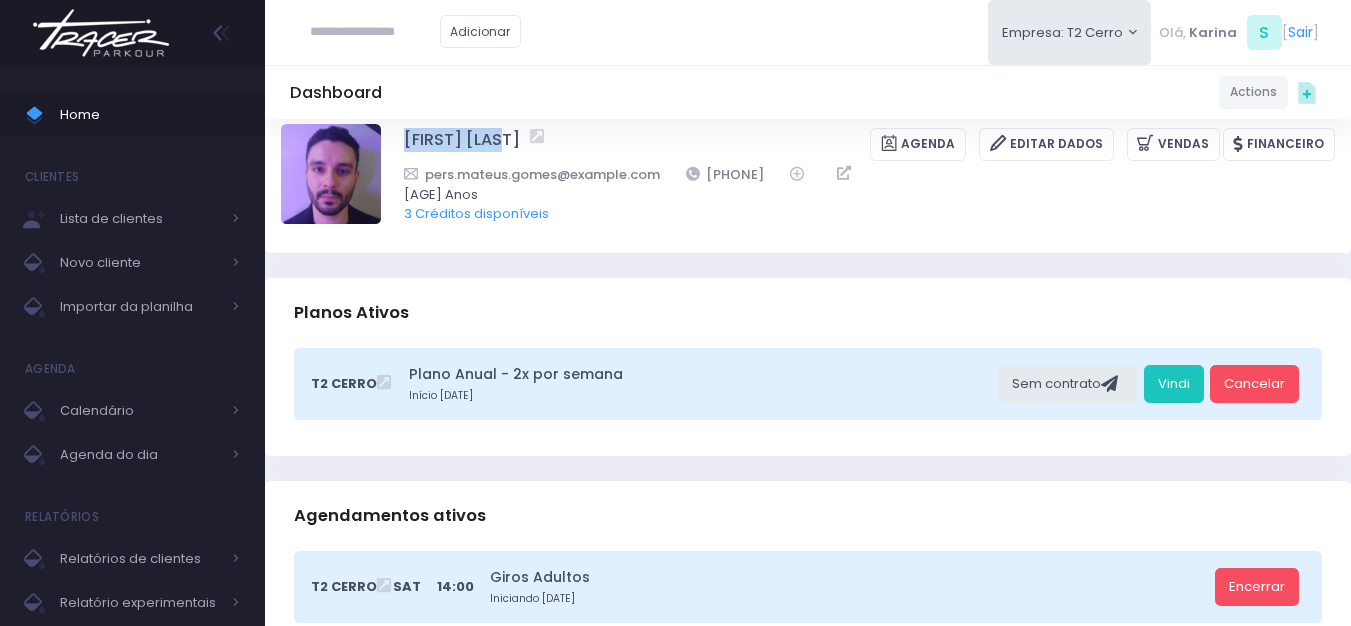 scroll, scrollTop: 0, scrollLeft: 0, axis: both 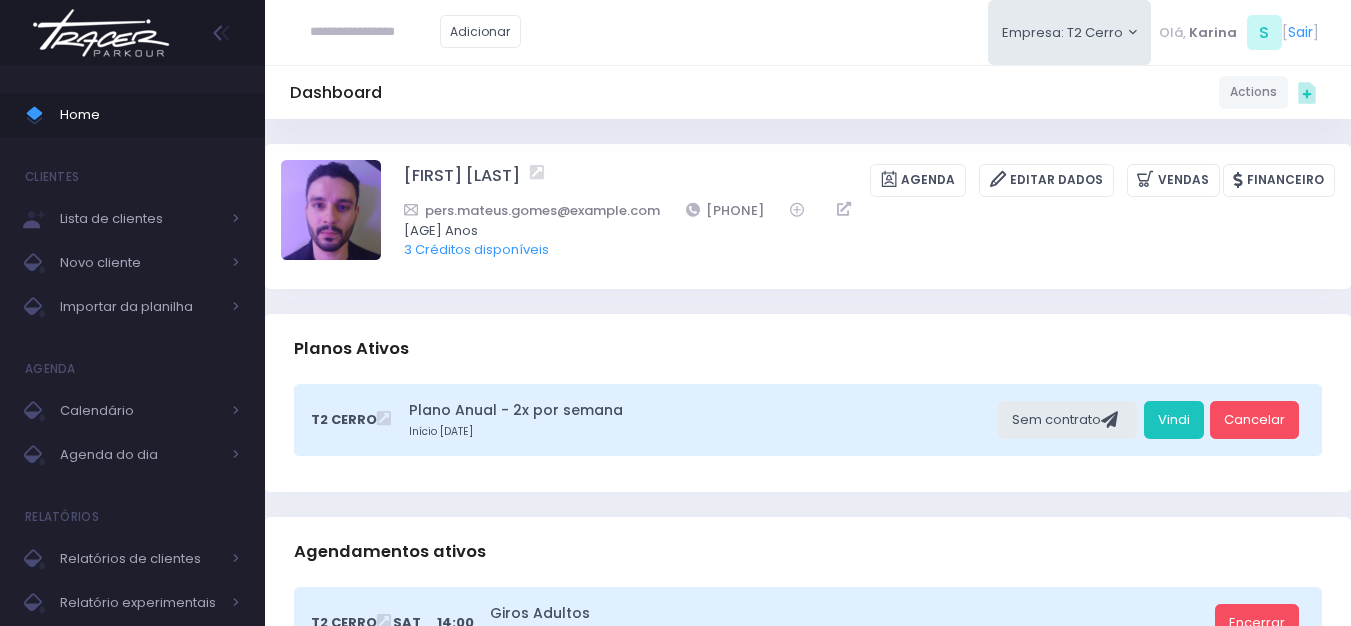 click at bounding box center [375, 32] 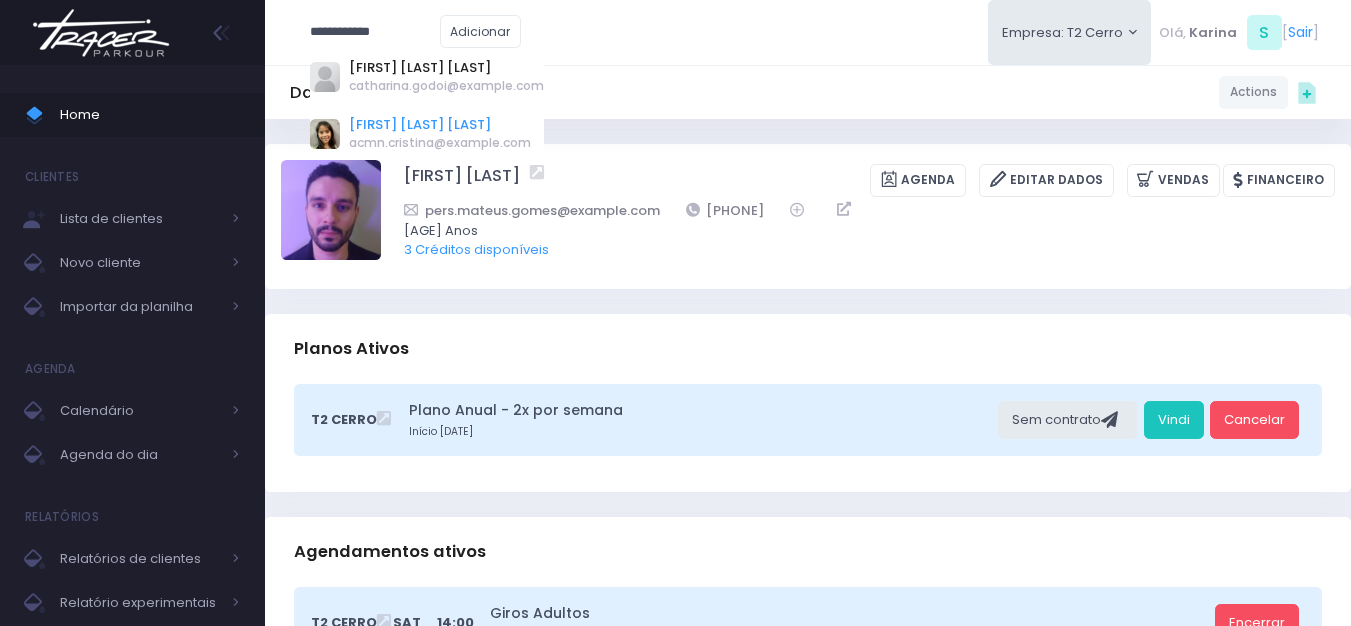 click on "Catharina Morais Ablas" at bounding box center (440, 125) 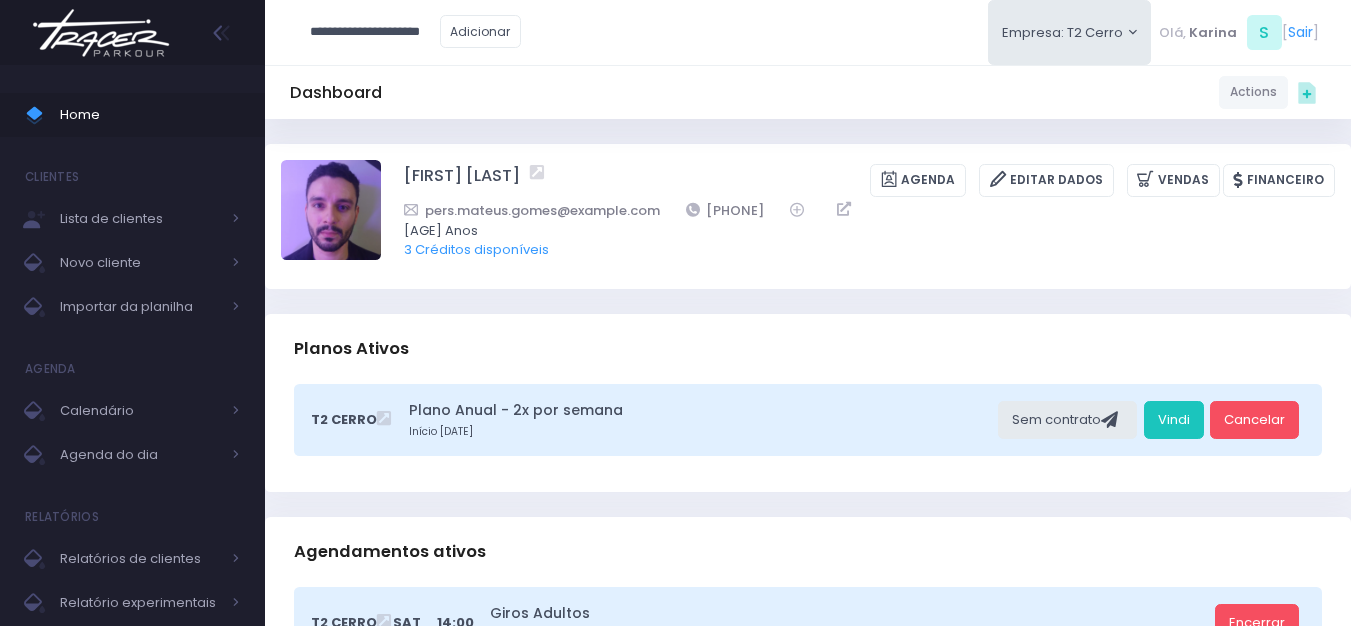 type on "**********" 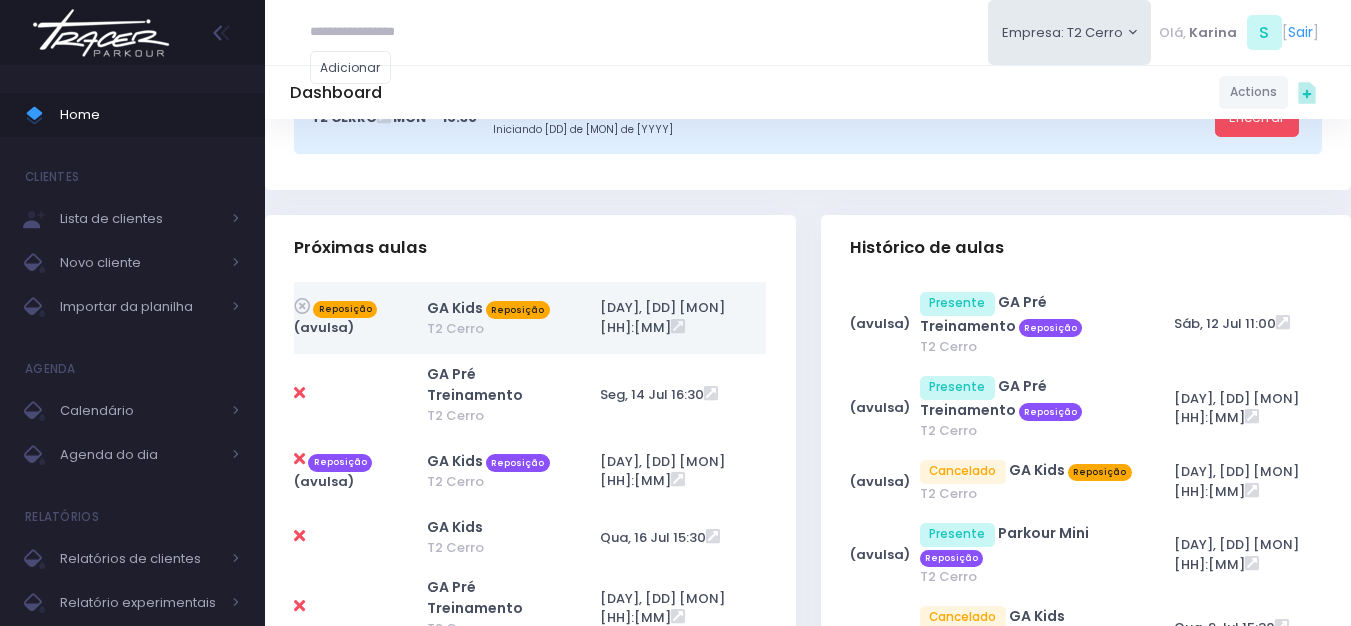 scroll, scrollTop: 1000, scrollLeft: 0, axis: vertical 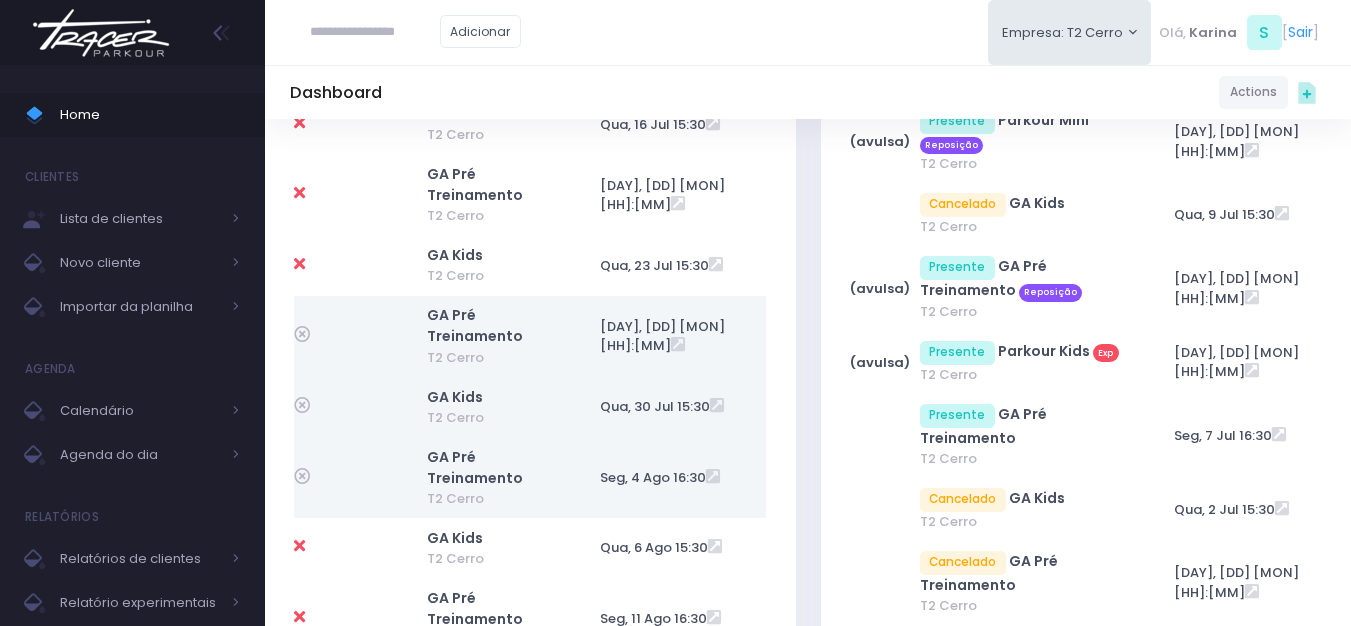 click at bounding box center (299, 546) 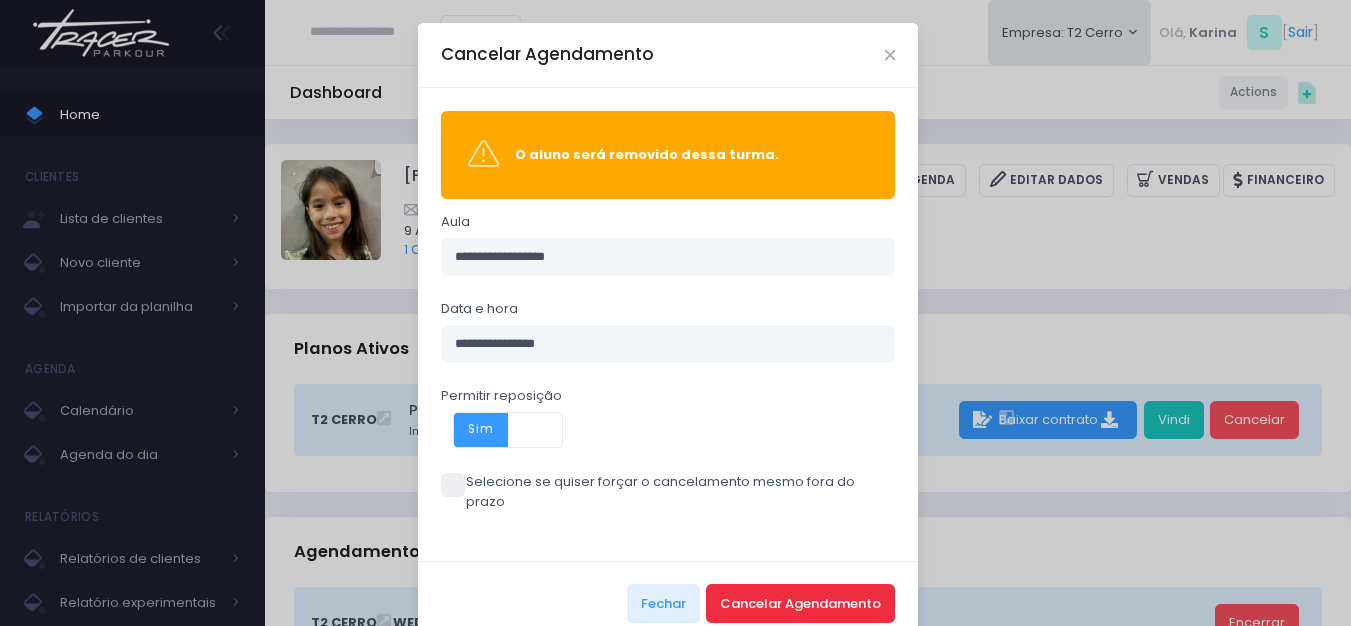 click on "Cancelar Agendamento" at bounding box center [800, 603] 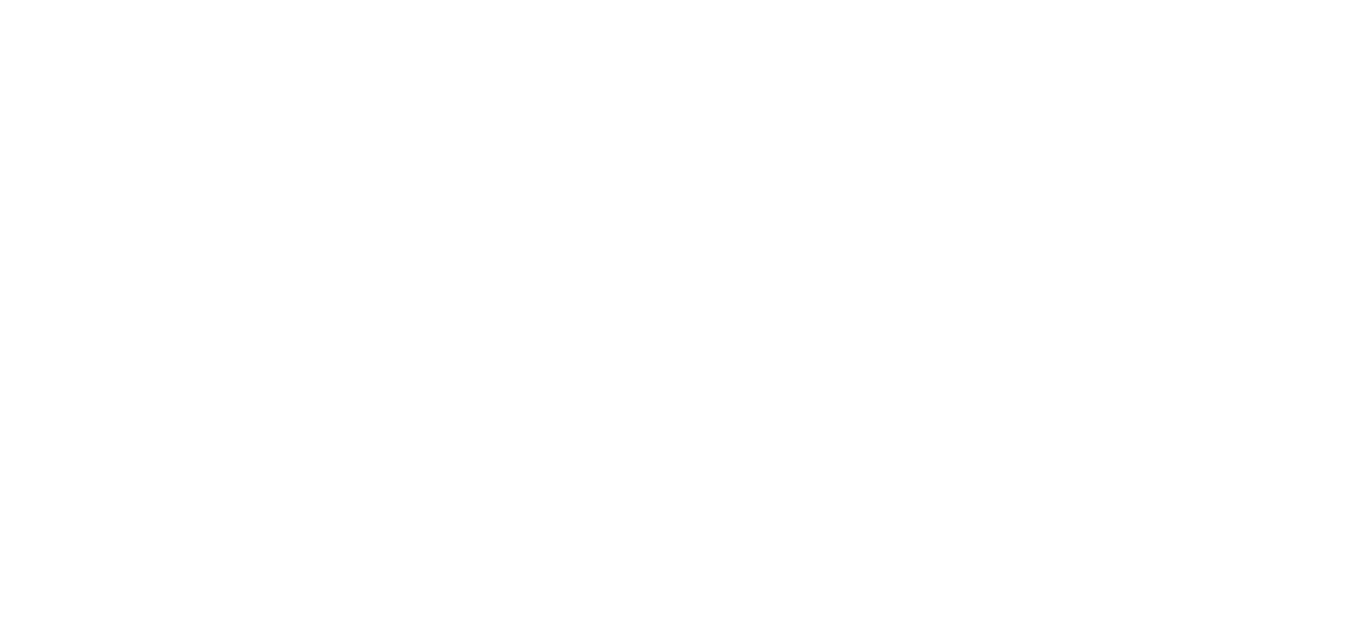 scroll, scrollTop: 0, scrollLeft: 0, axis: both 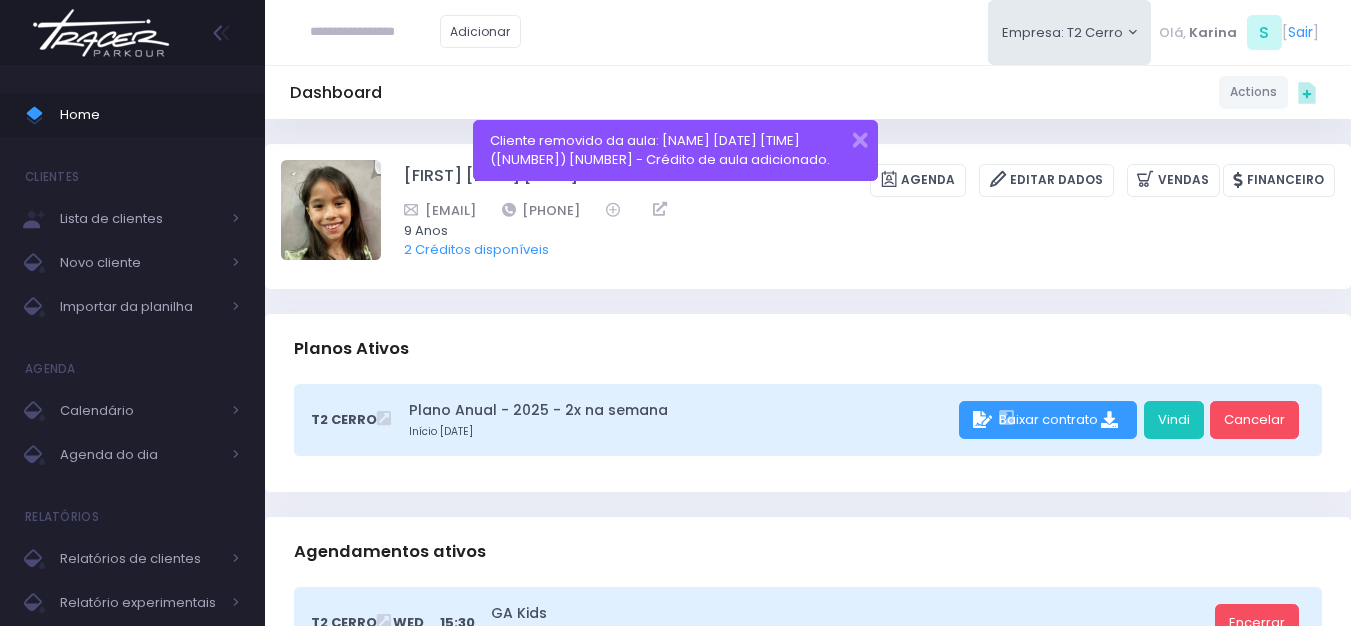 click at bounding box center [101, 33] 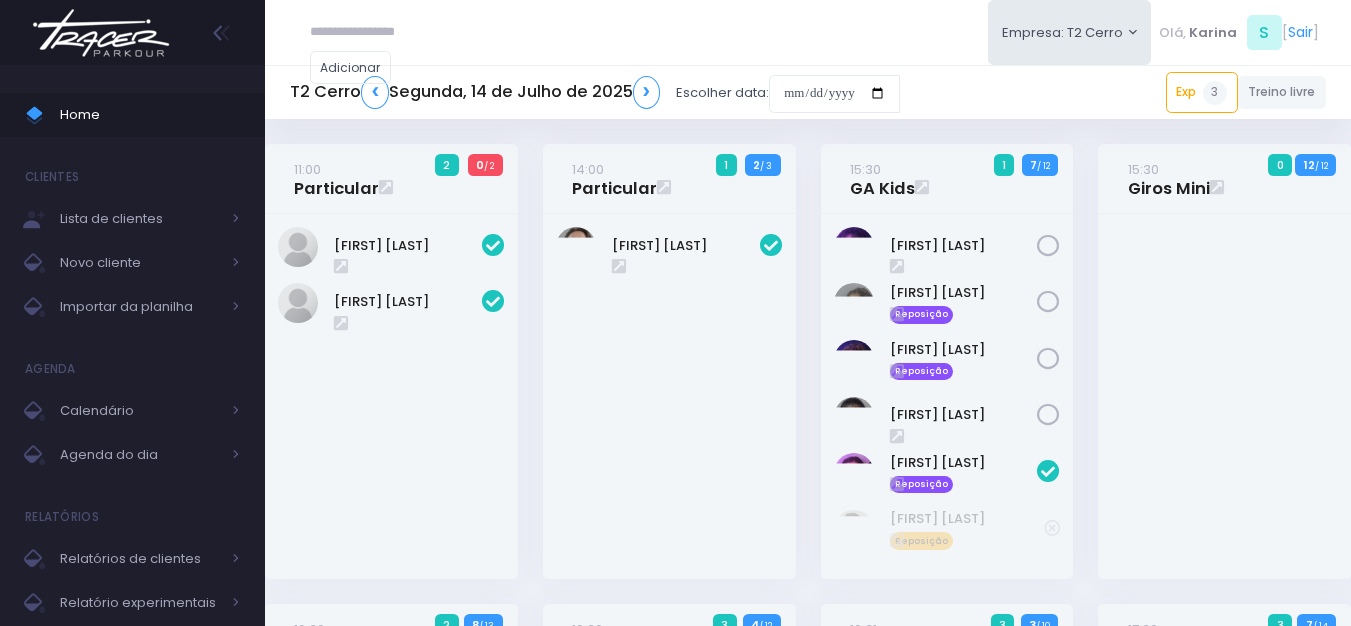 scroll, scrollTop: 1176, scrollLeft: 0, axis: vertical 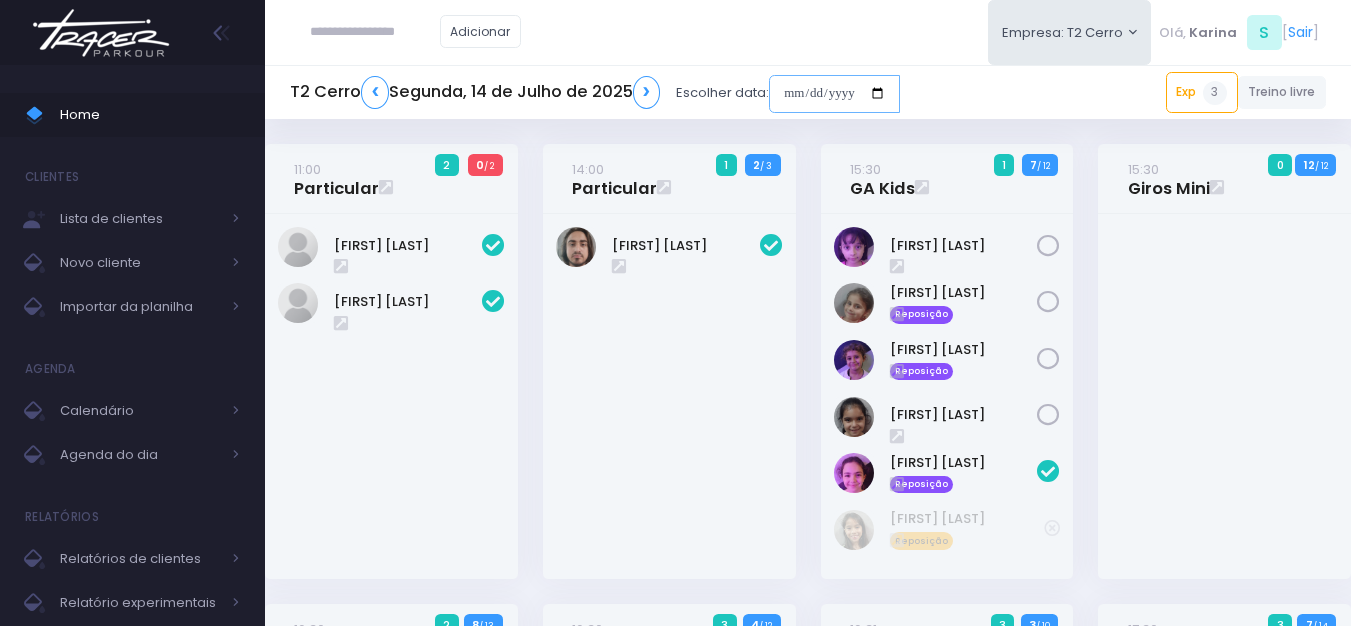 click at bounding box center (834, 94) 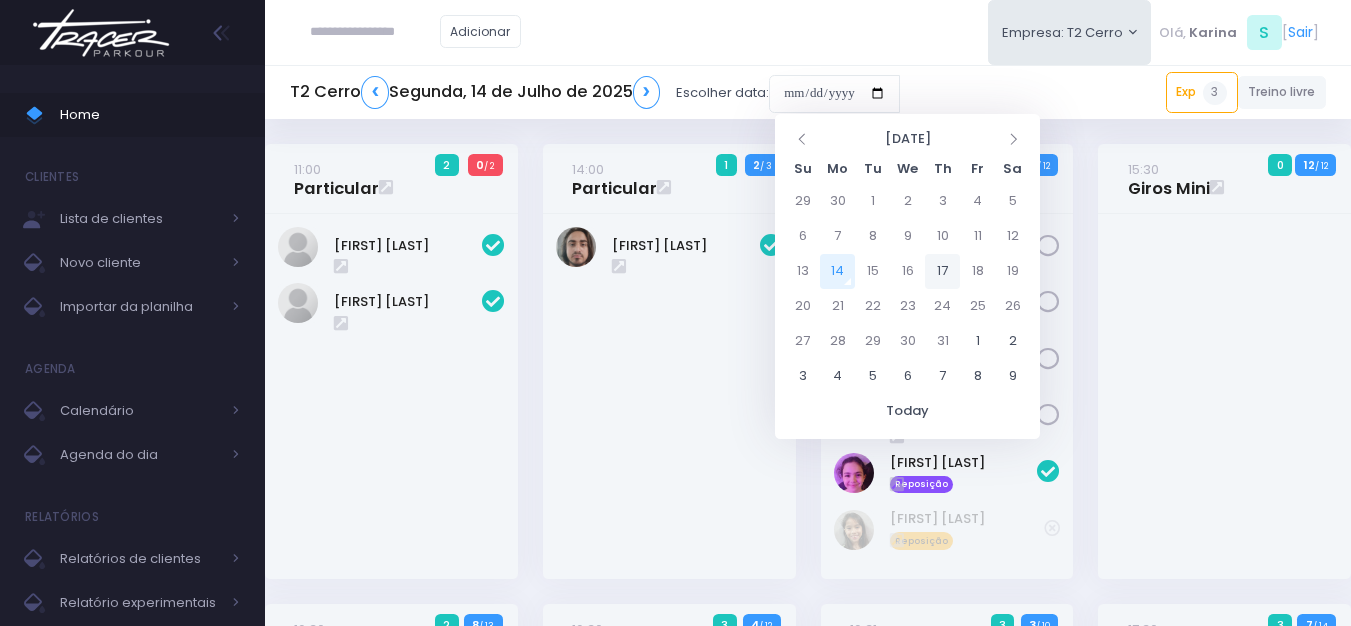 click on "17" at bounding box center (942, 271) 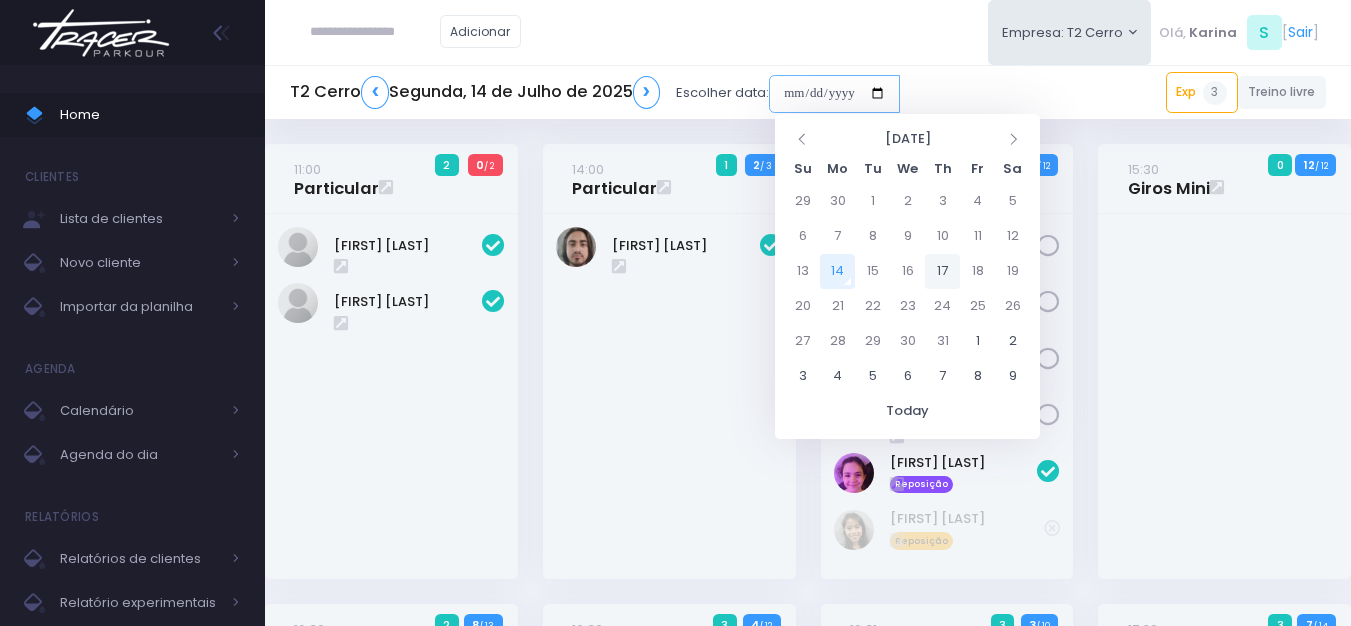 type on "**********" 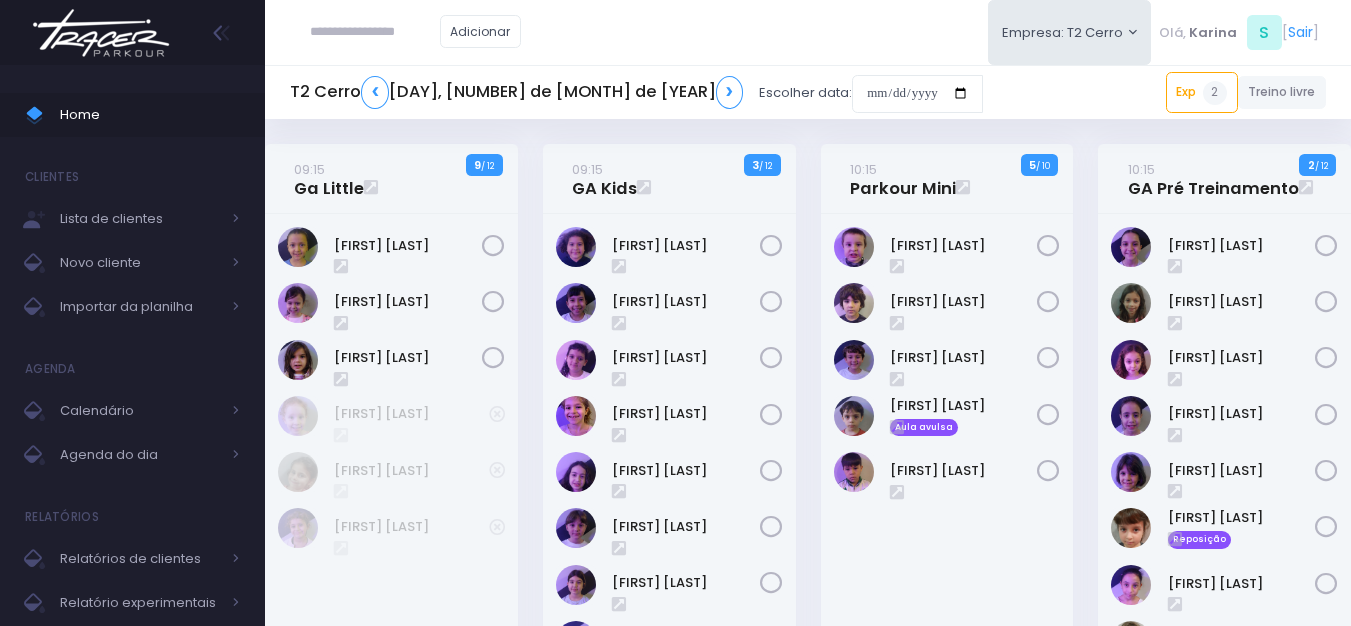 scroll, scrollTop: 0, scrollLeft: 0, axis: both 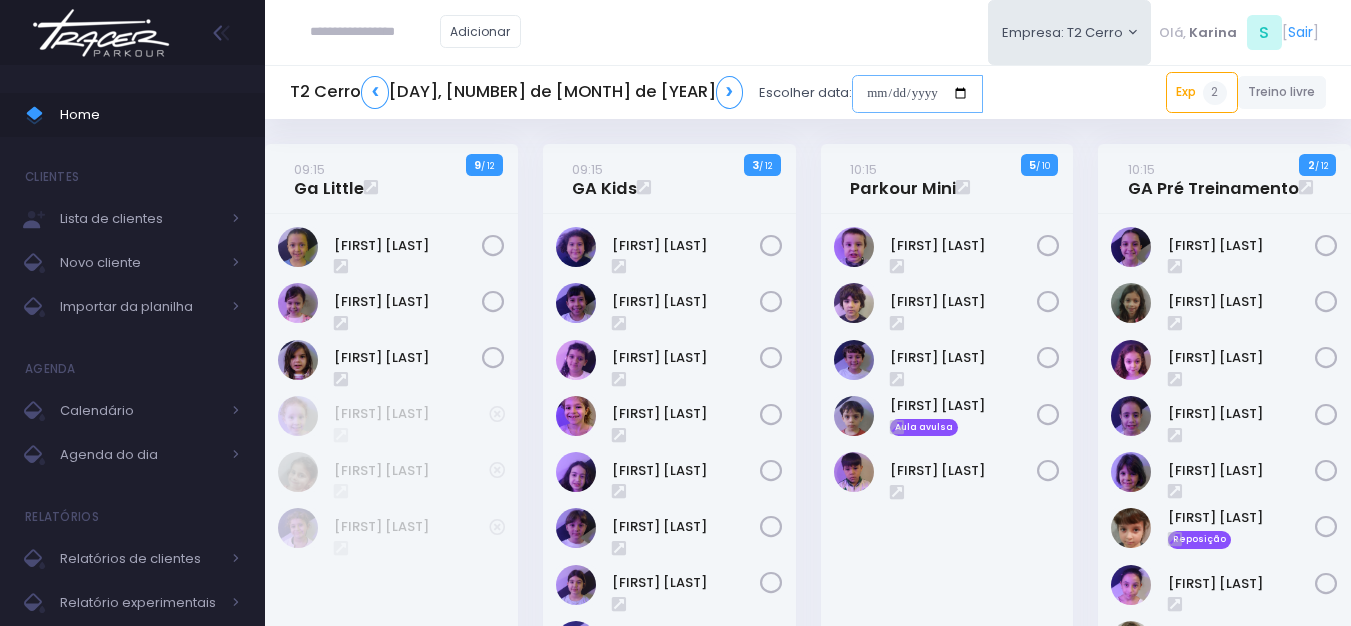 click at bounding box center (917, 94) 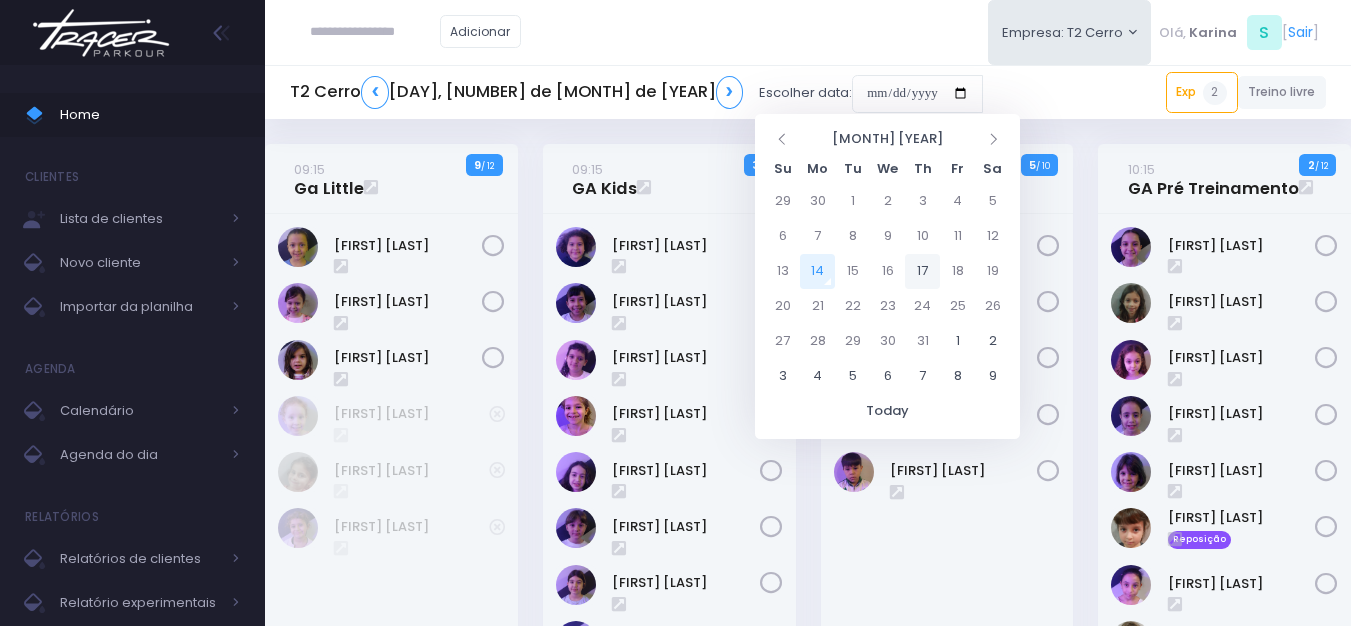 click on "17" at bounding box center (922, 271) 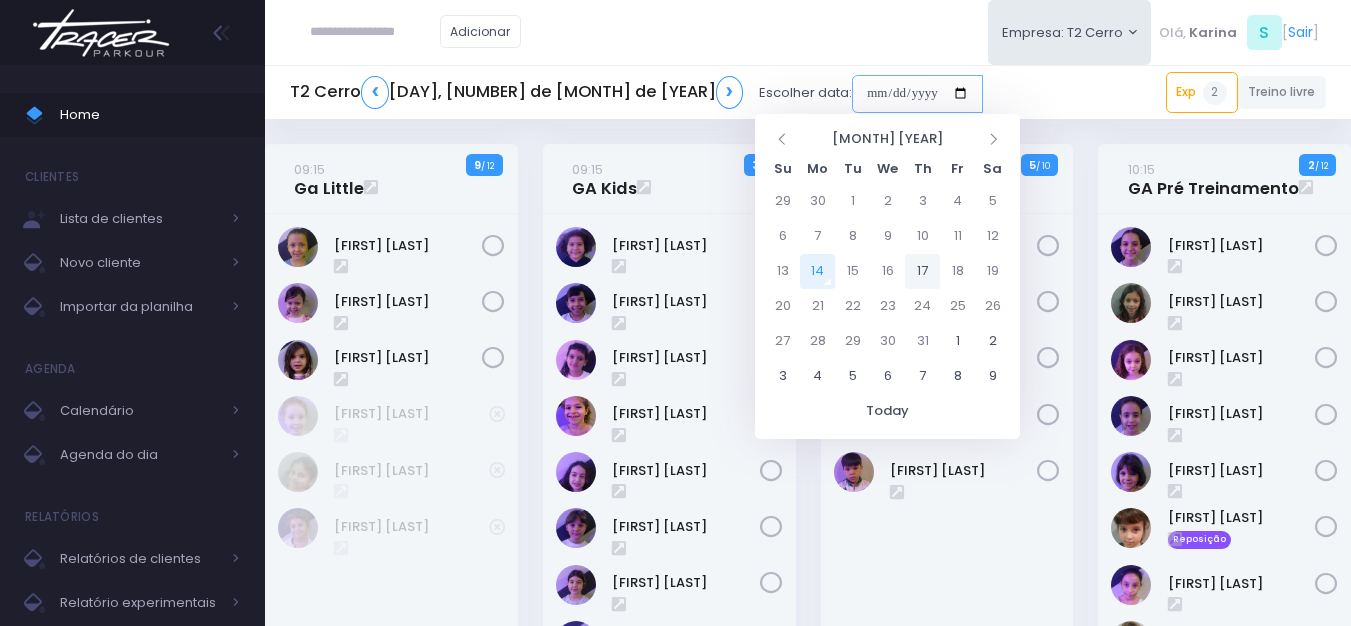 type on "**********" 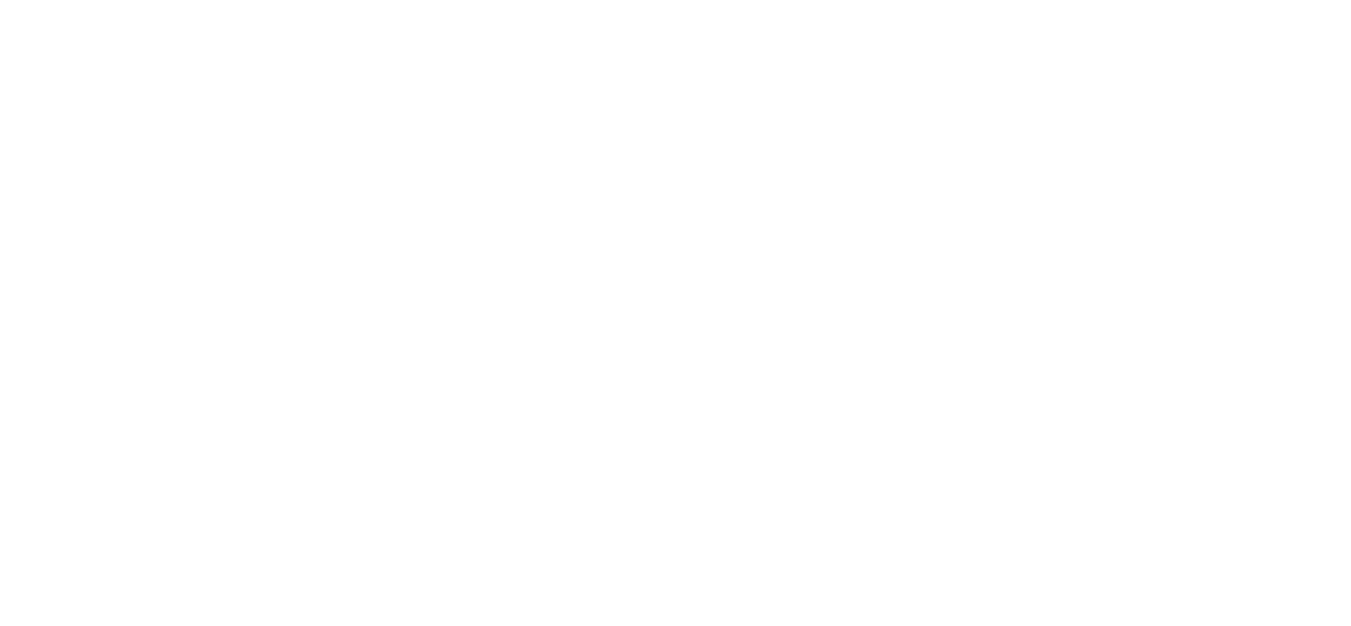 scroll, scrollTop: 0, scrollLeft: 0, axis: both 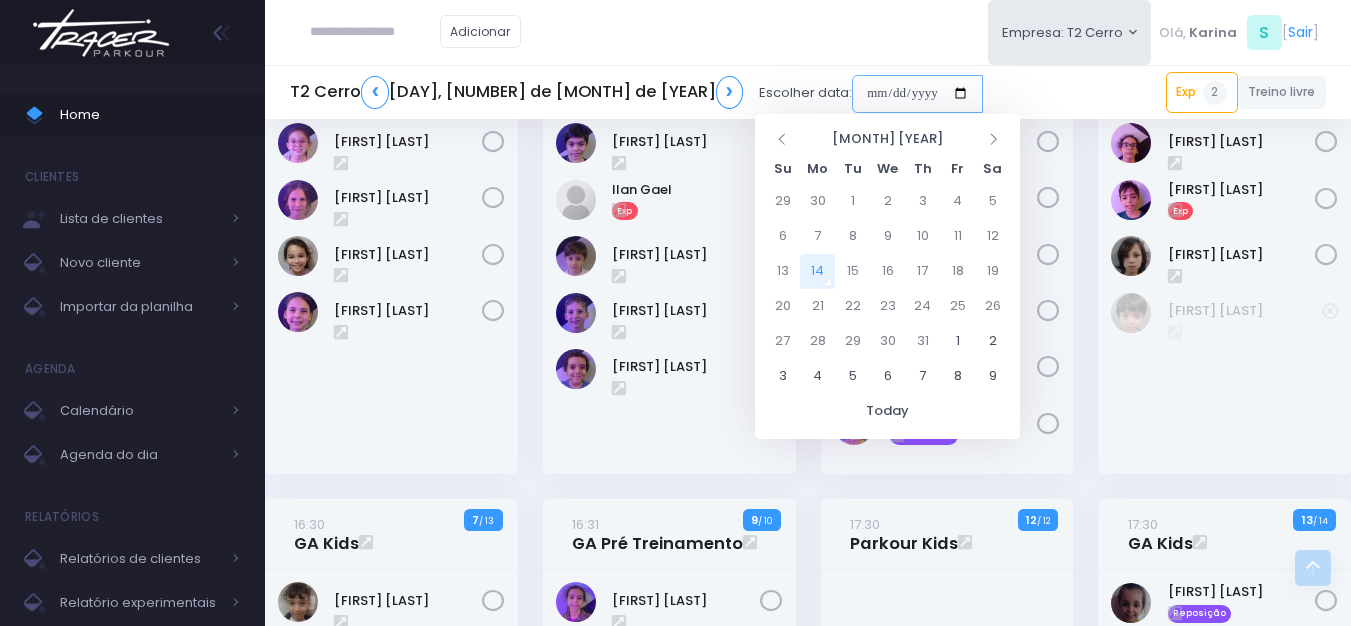 click at bounding box center [917, 94] 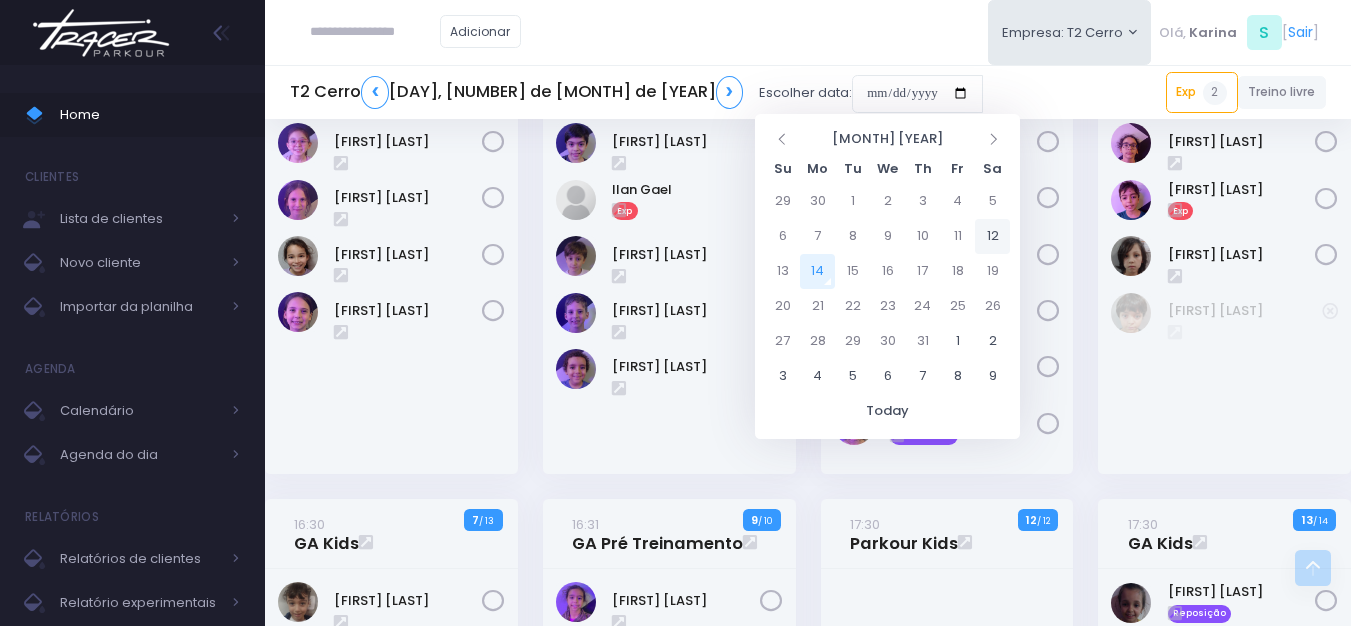 click on "12" at bounding box center (992, 236) 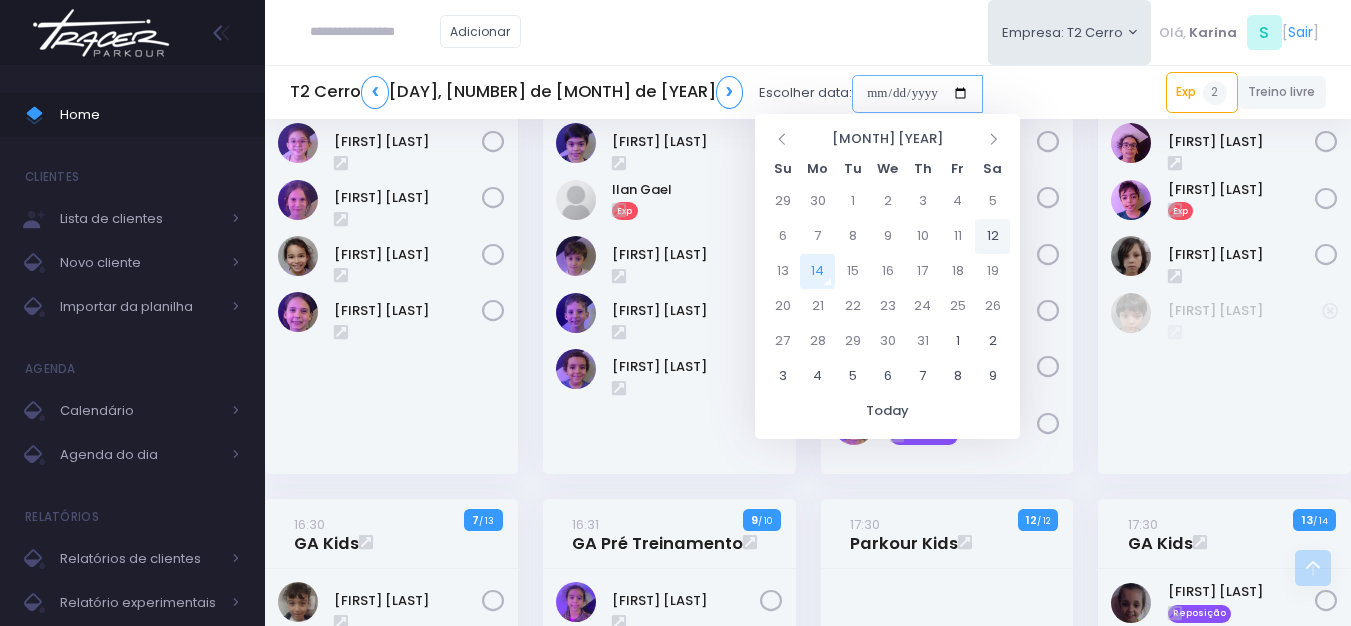 type on "**********" 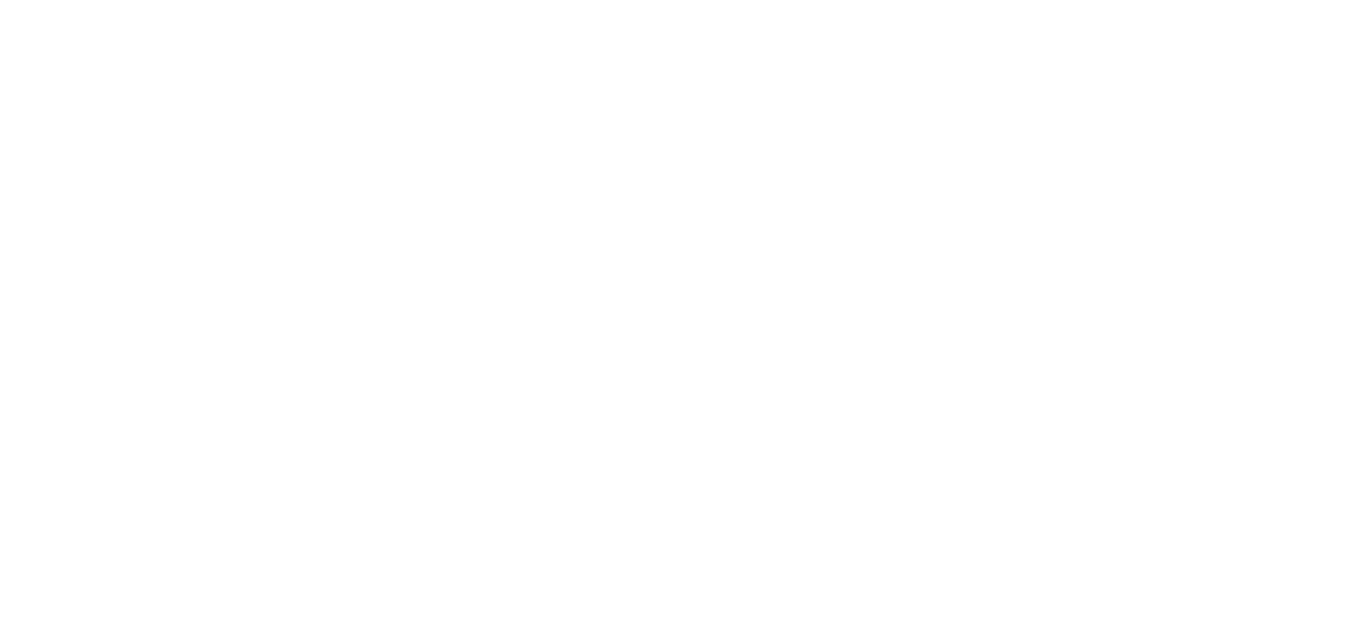 scroll, scrollTop: 0, scrollLeft: 0, axis: both 